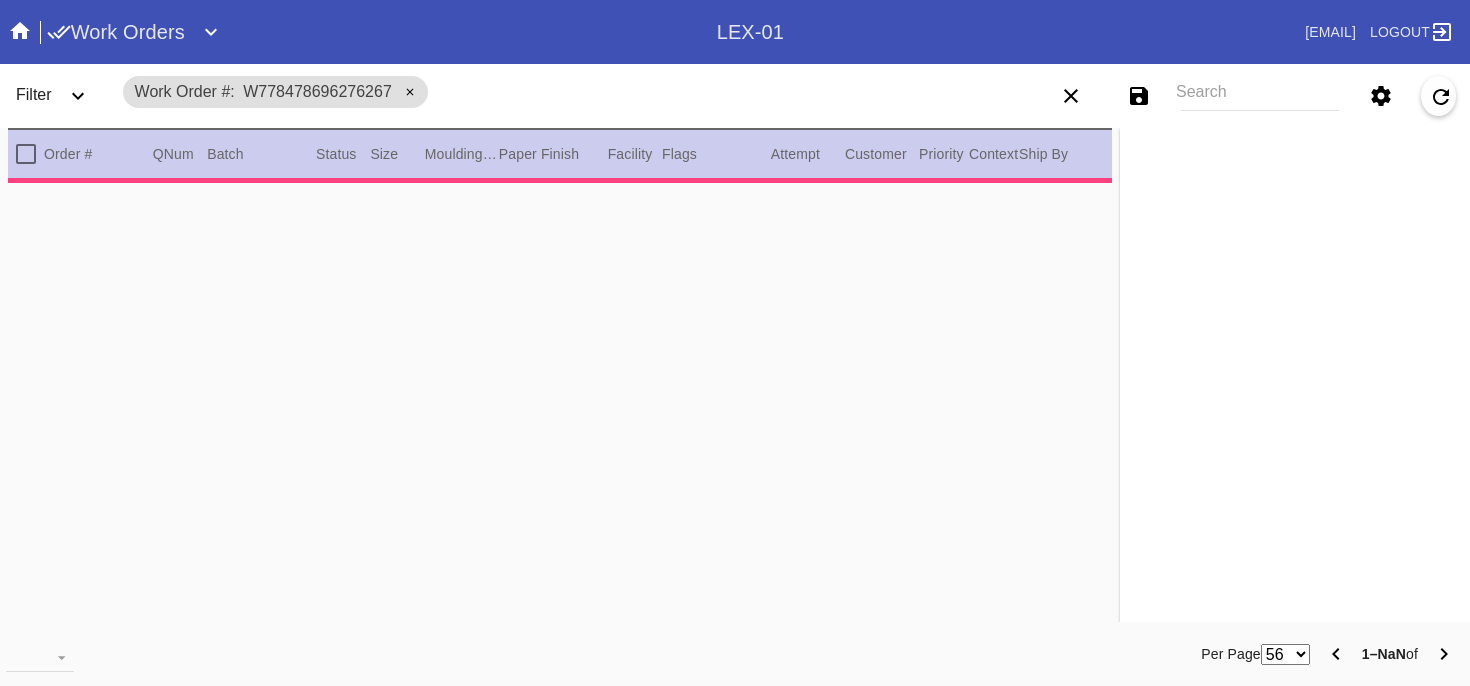 scroll, scrollTop: 0, scrollLeft: 0, axis: both 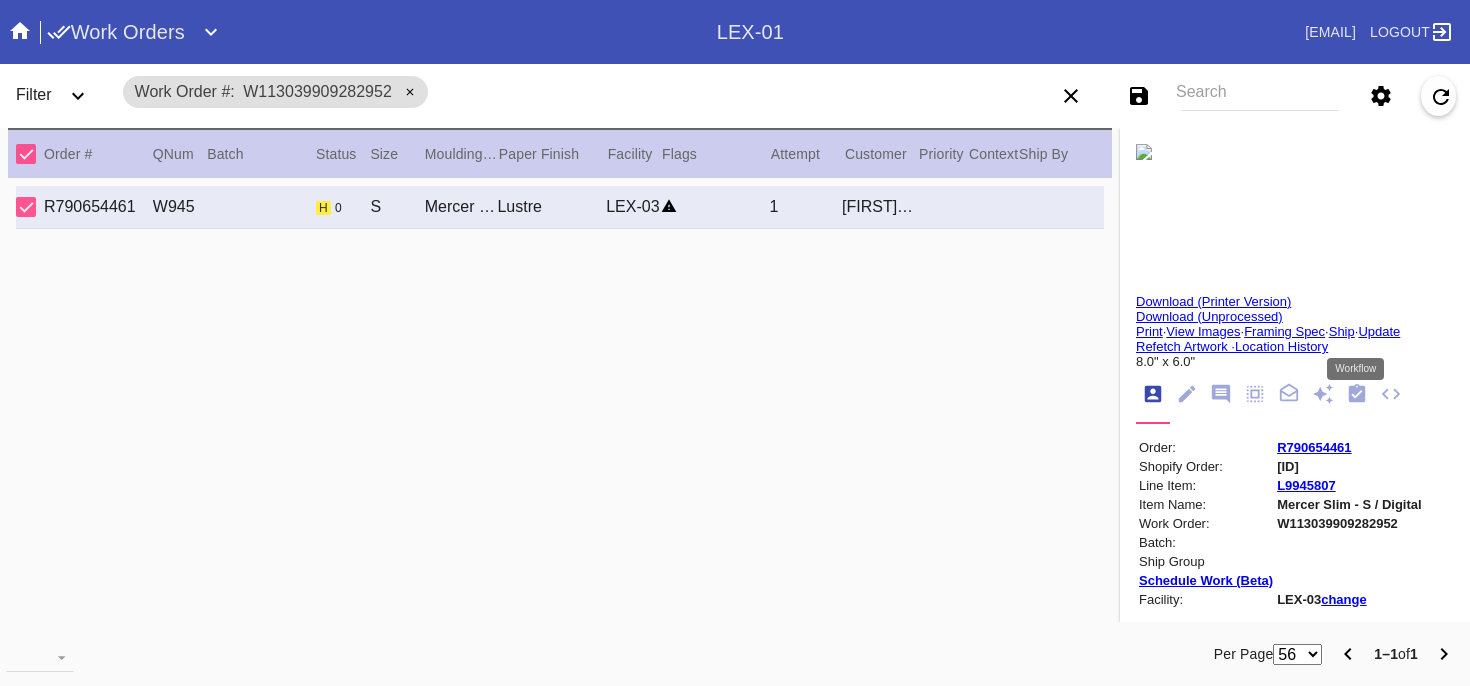 click at bounding box center (1357, 393) 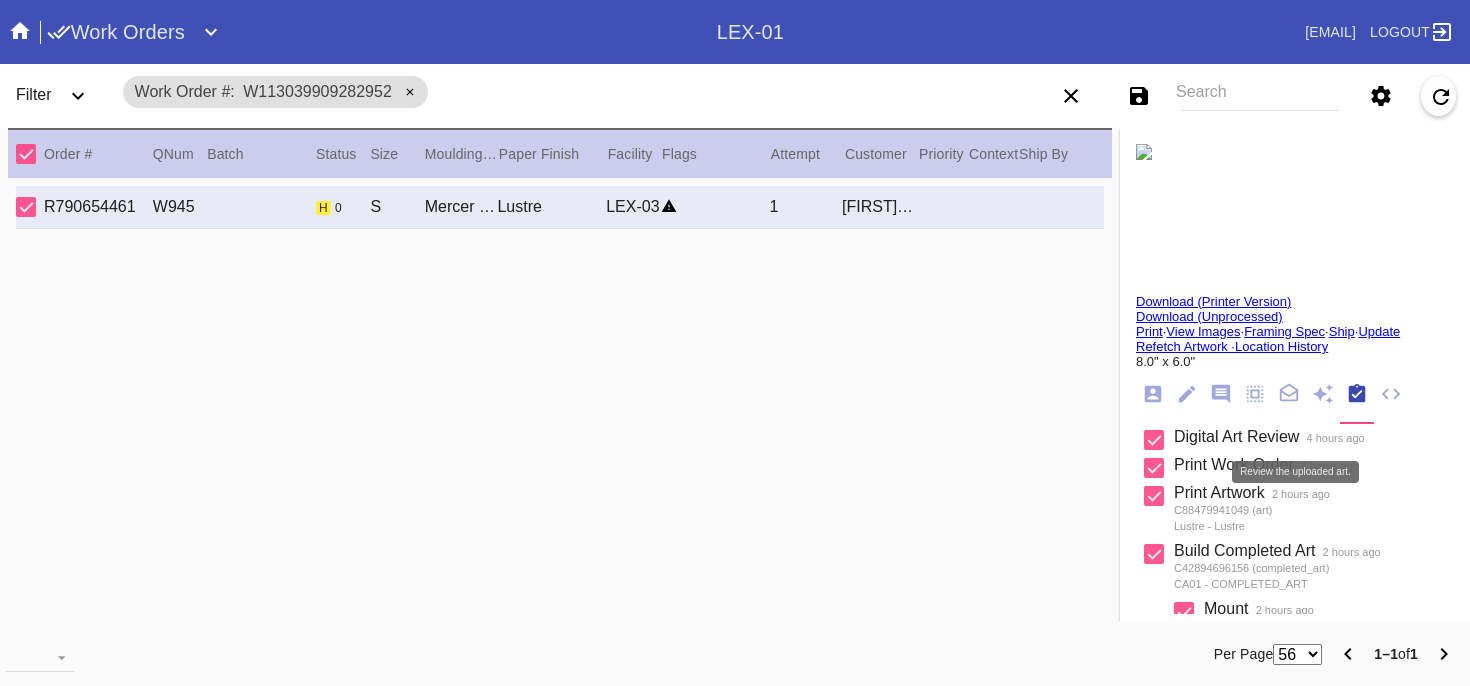 scroll, scrollTop: 434, scrollLeft: 0, axis: vertical 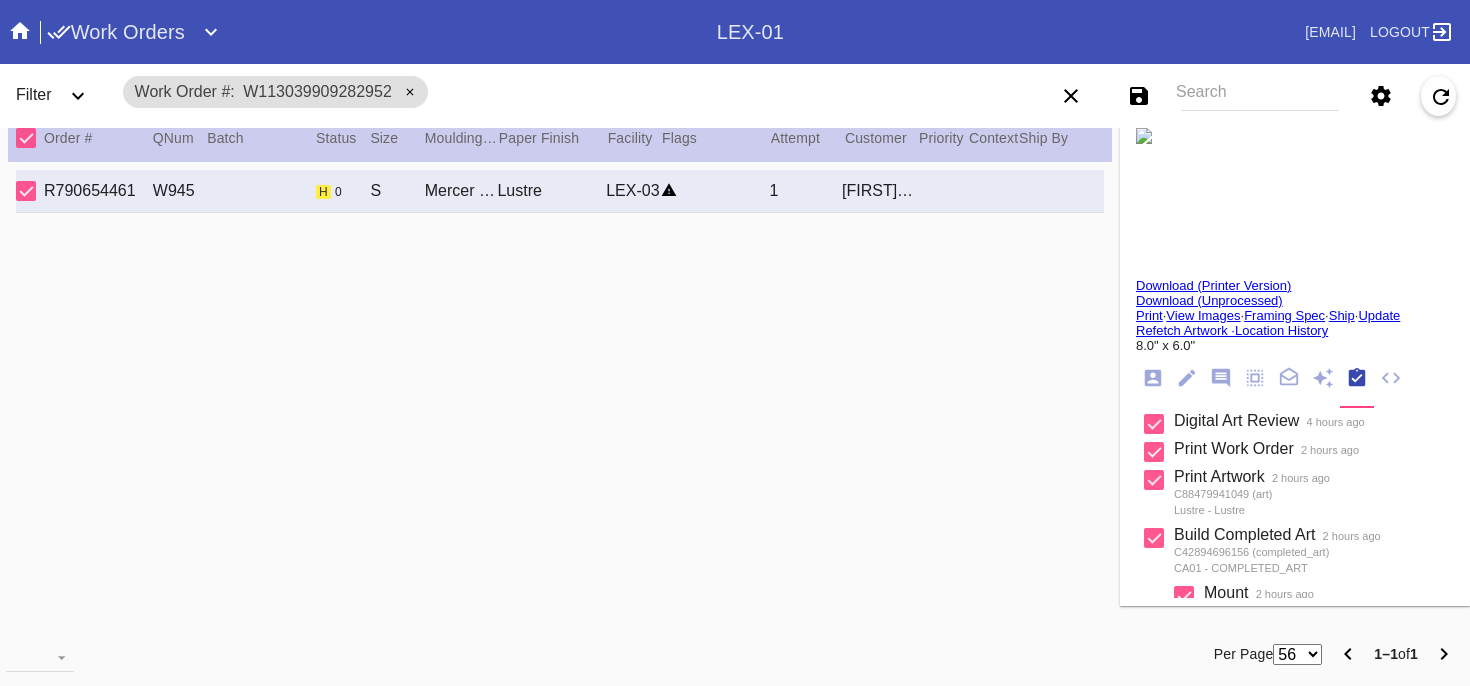 click on "Update" at bounding box center (1379, 315) 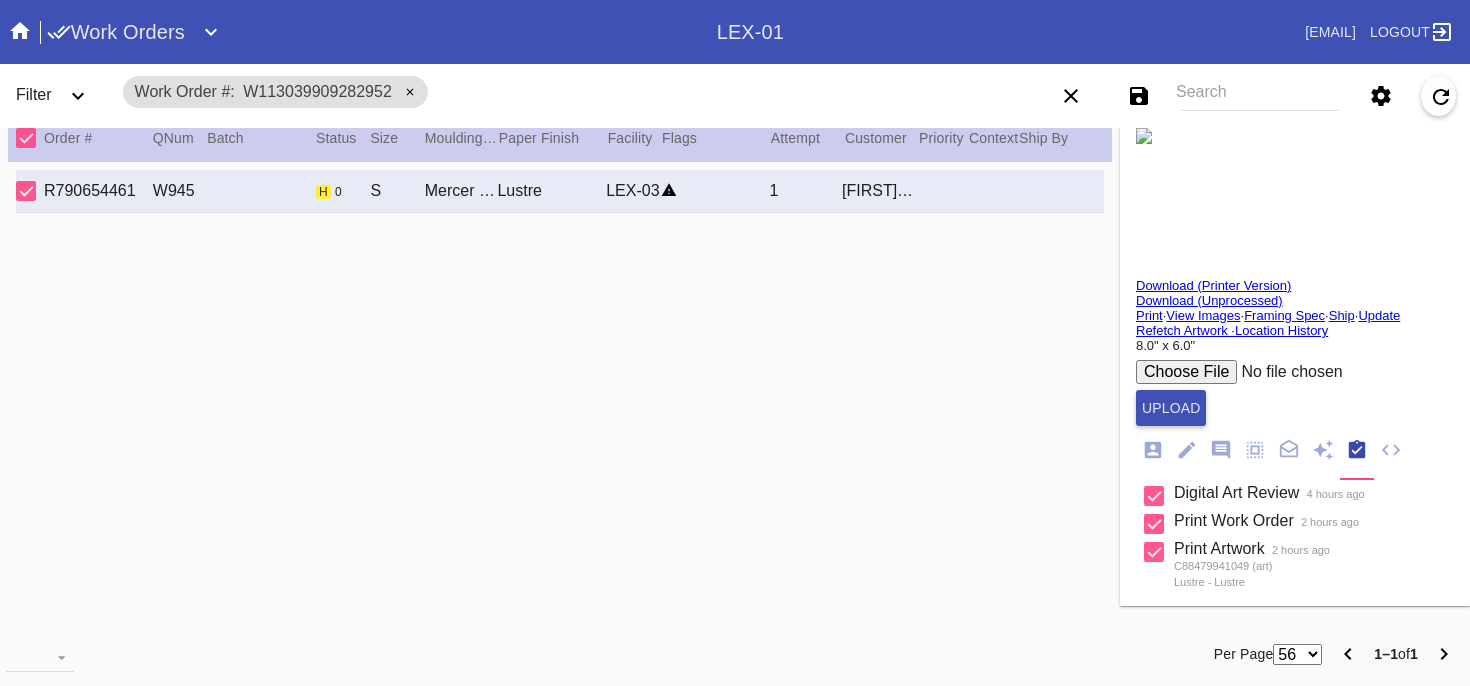 click at bounding box center (1287, 372) 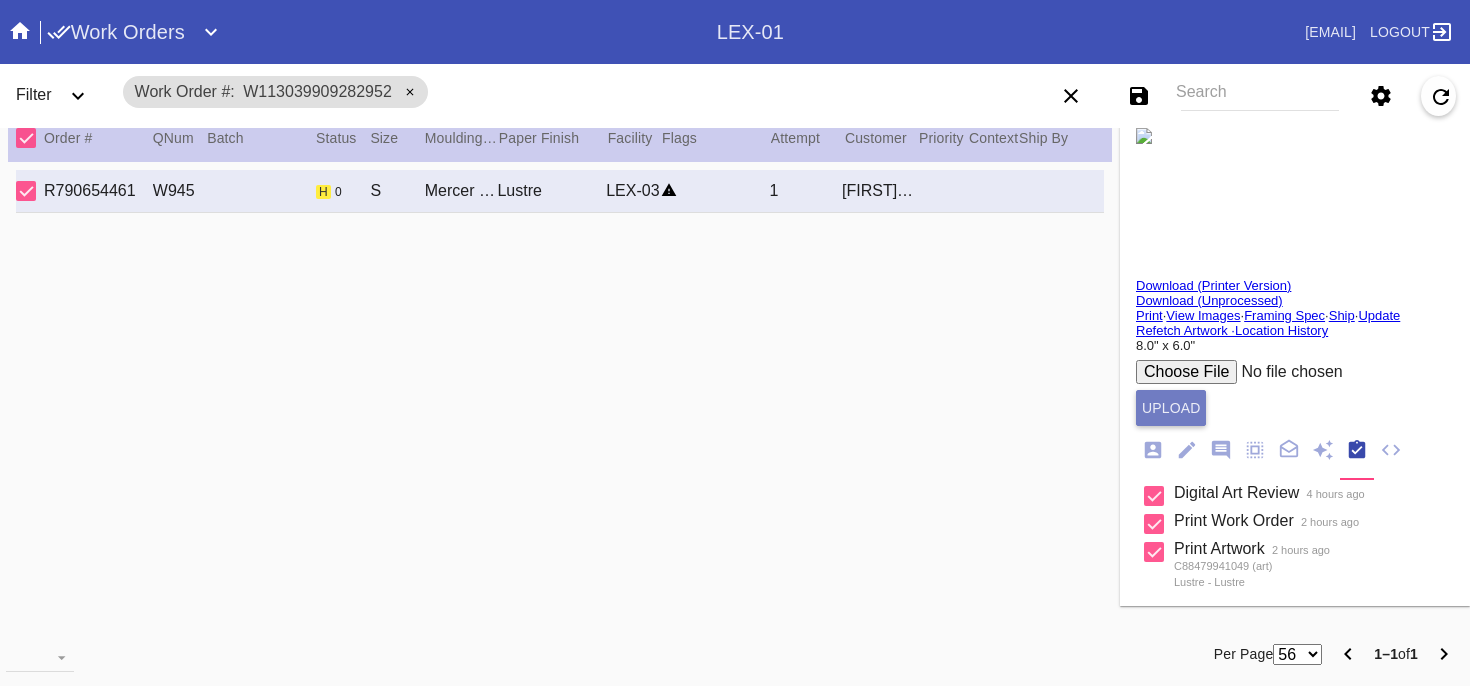 click on "Upload" at bounding box center (1171, 408) 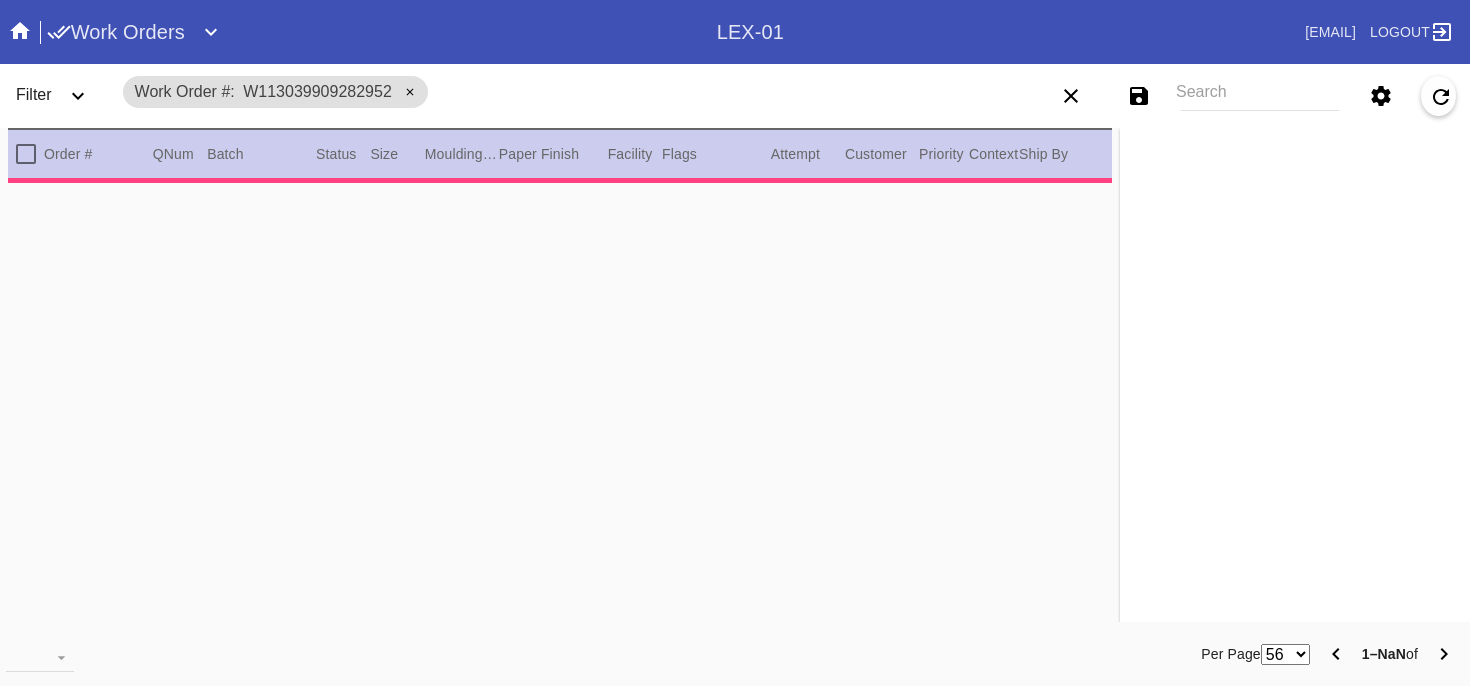 scroll, scrollTop: 0, scrollLeft: 0, axis: both 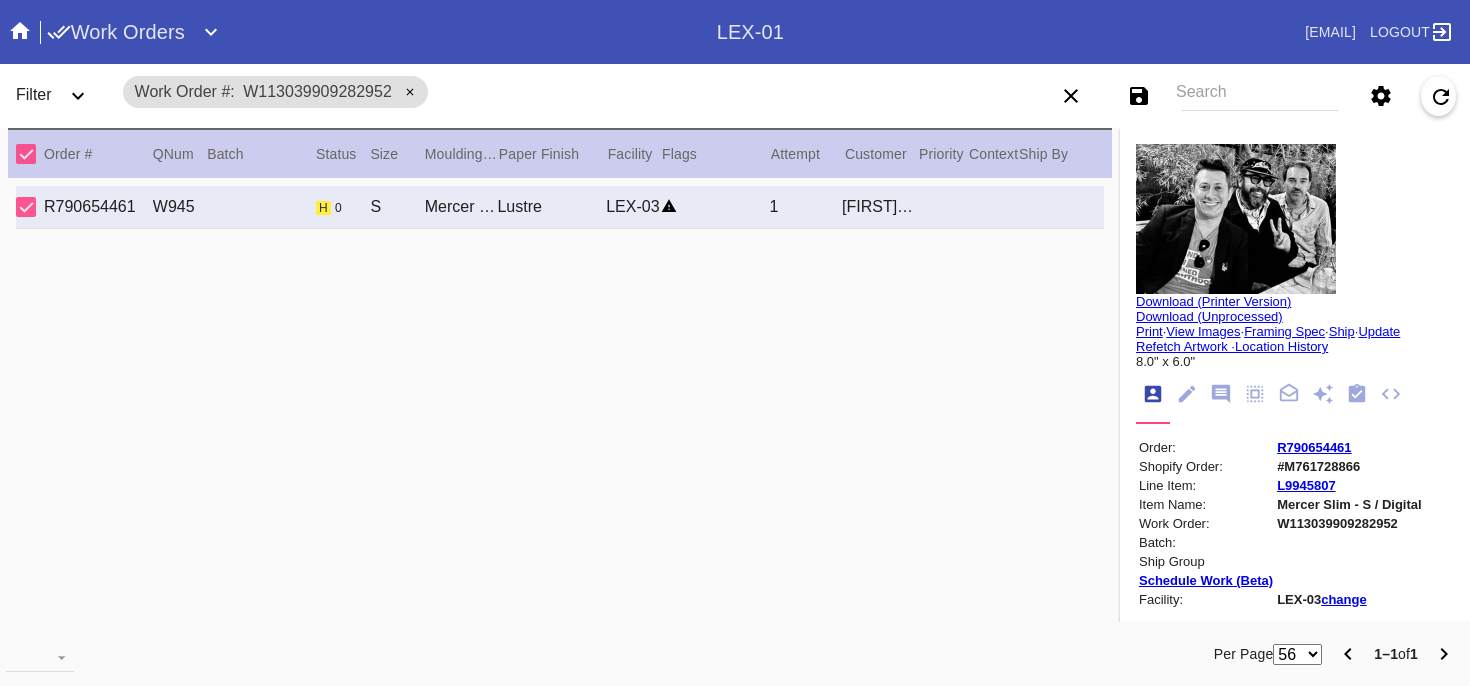 click at bounding box center (1357, 393) 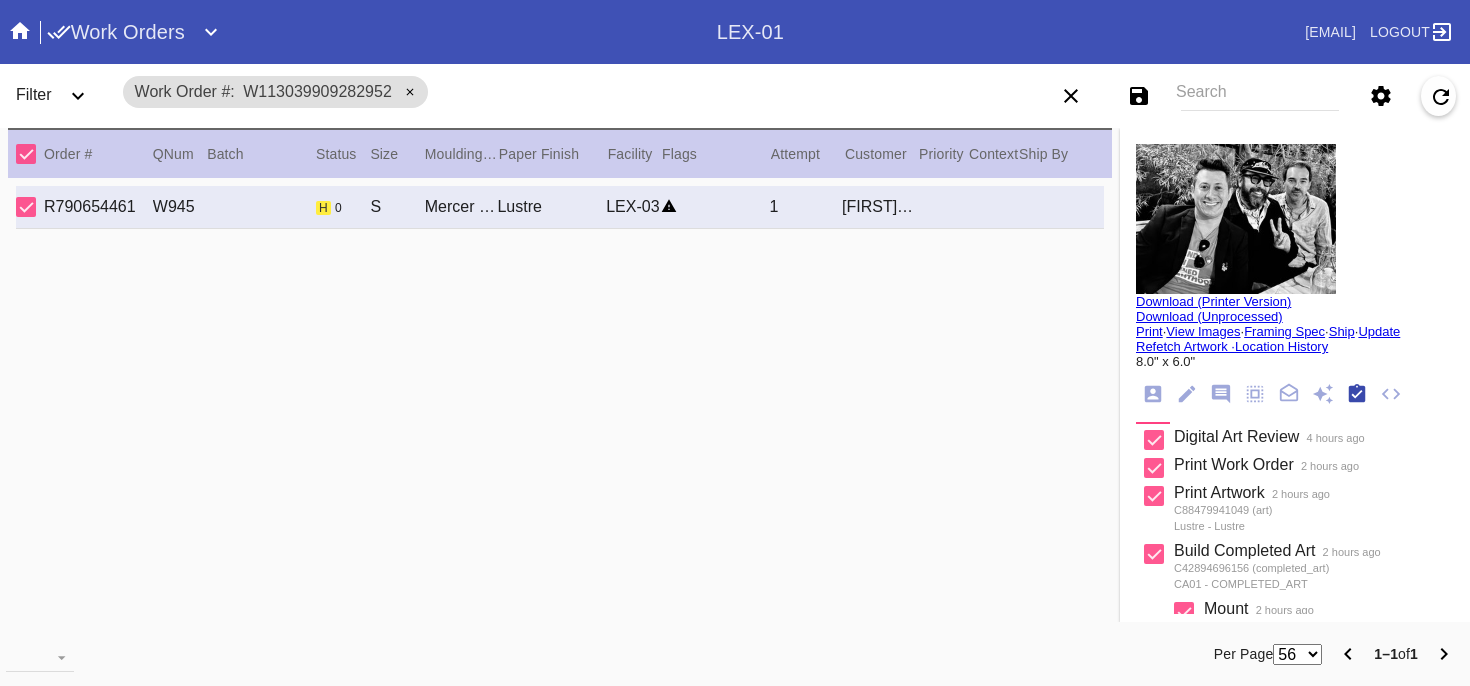 scroll, scrollTop: 320, scrollLeft: 0, axis: vertical 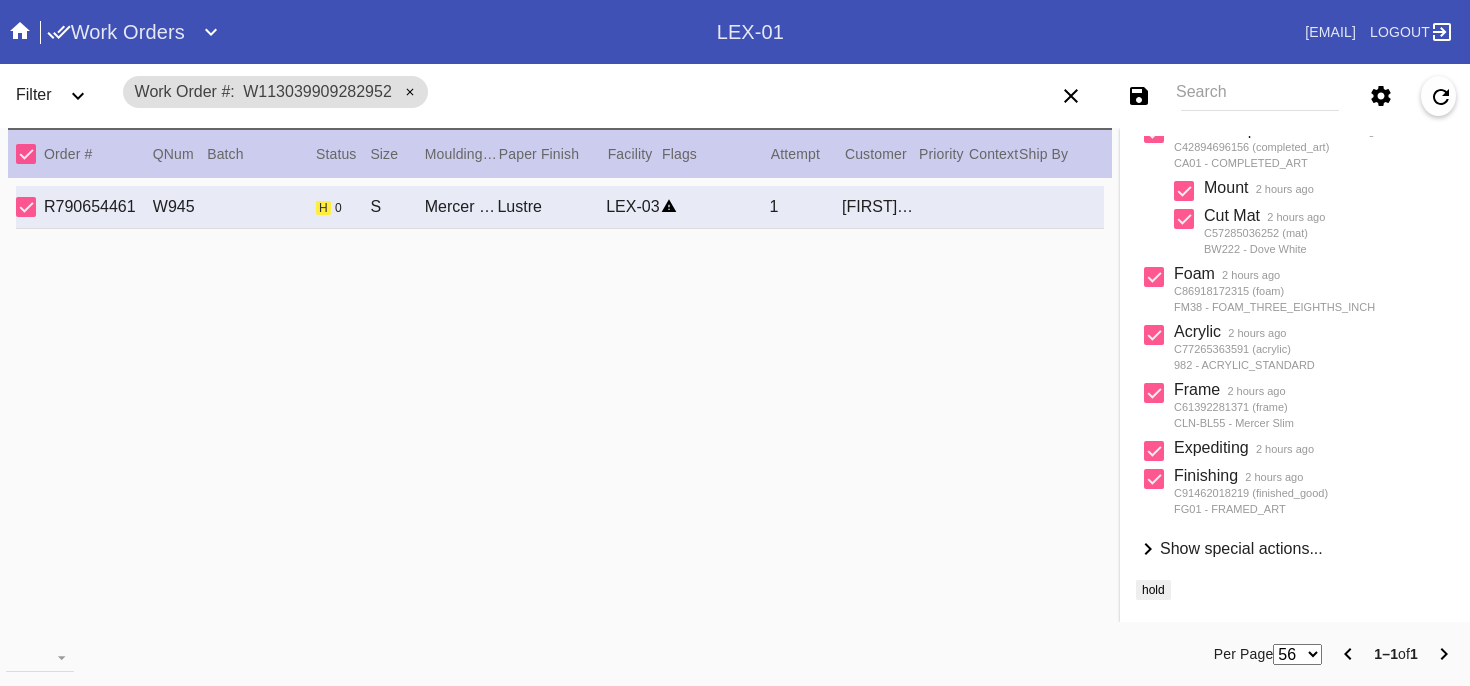click on "Show special actions..." at bounding box center (1241, 548) 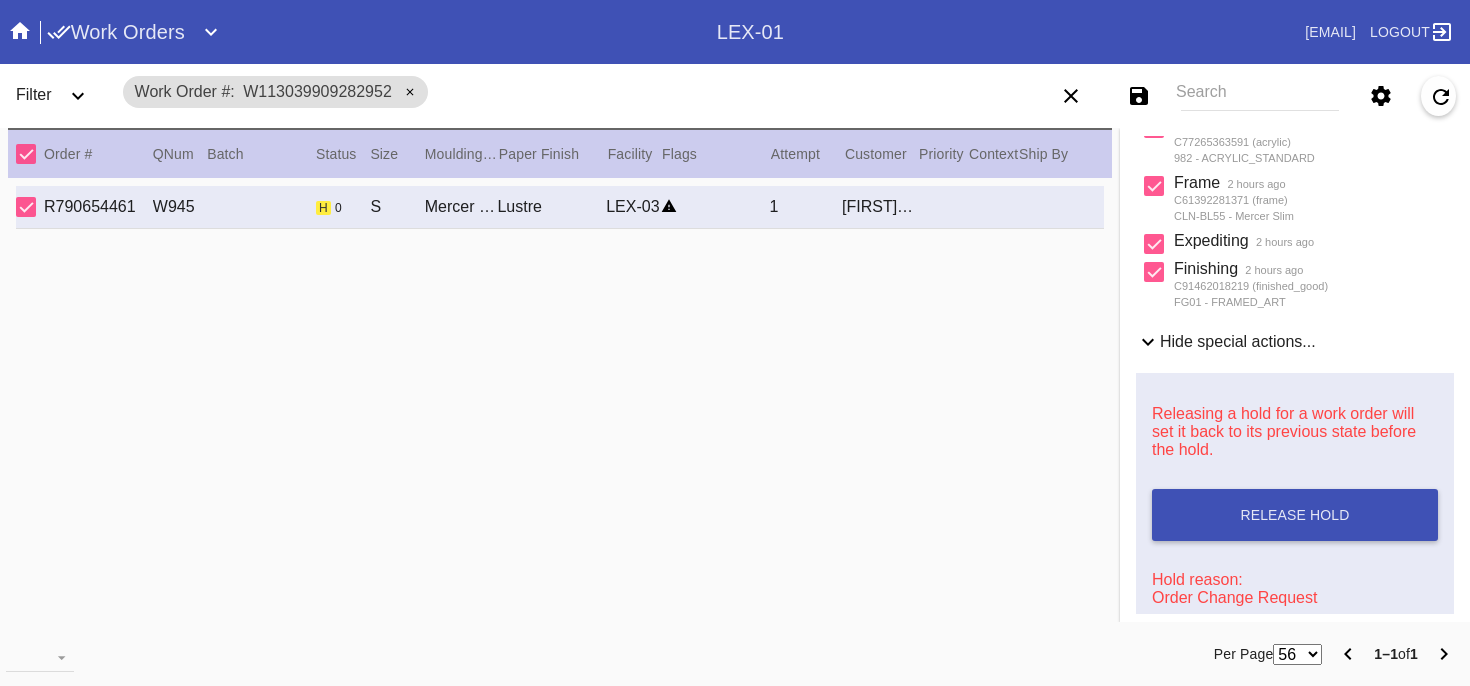 scroll, scrollTop: 710, scrollLeft: 0, axis: vertical 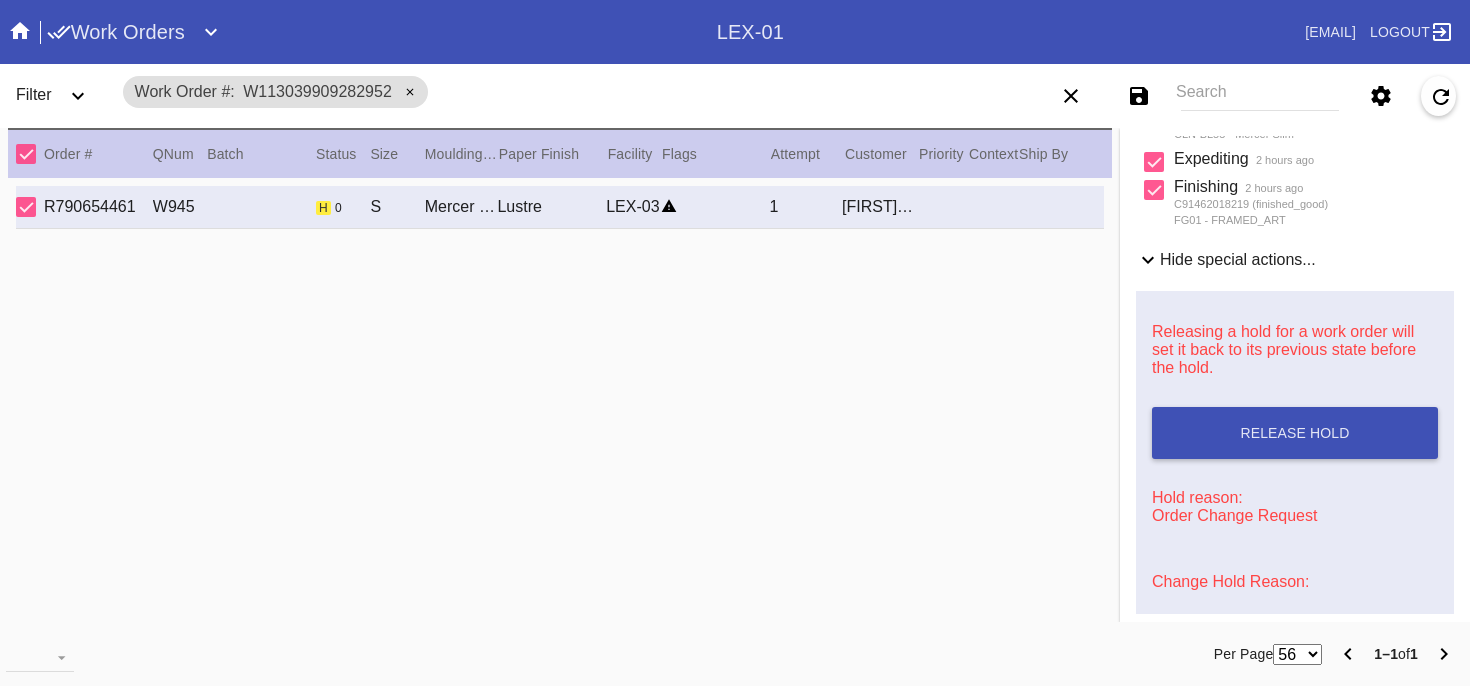 click at bounding box center [1154, 190] 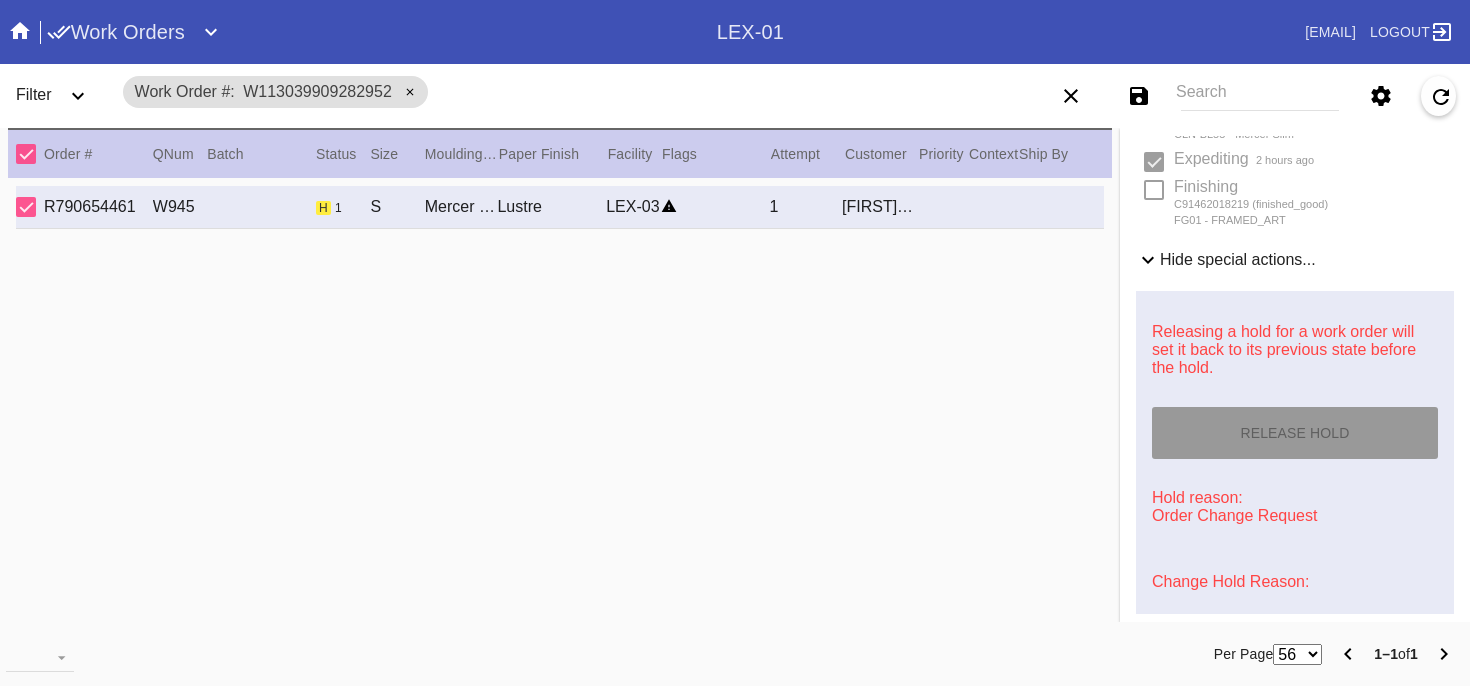 click at bounding box center (1154, 162) 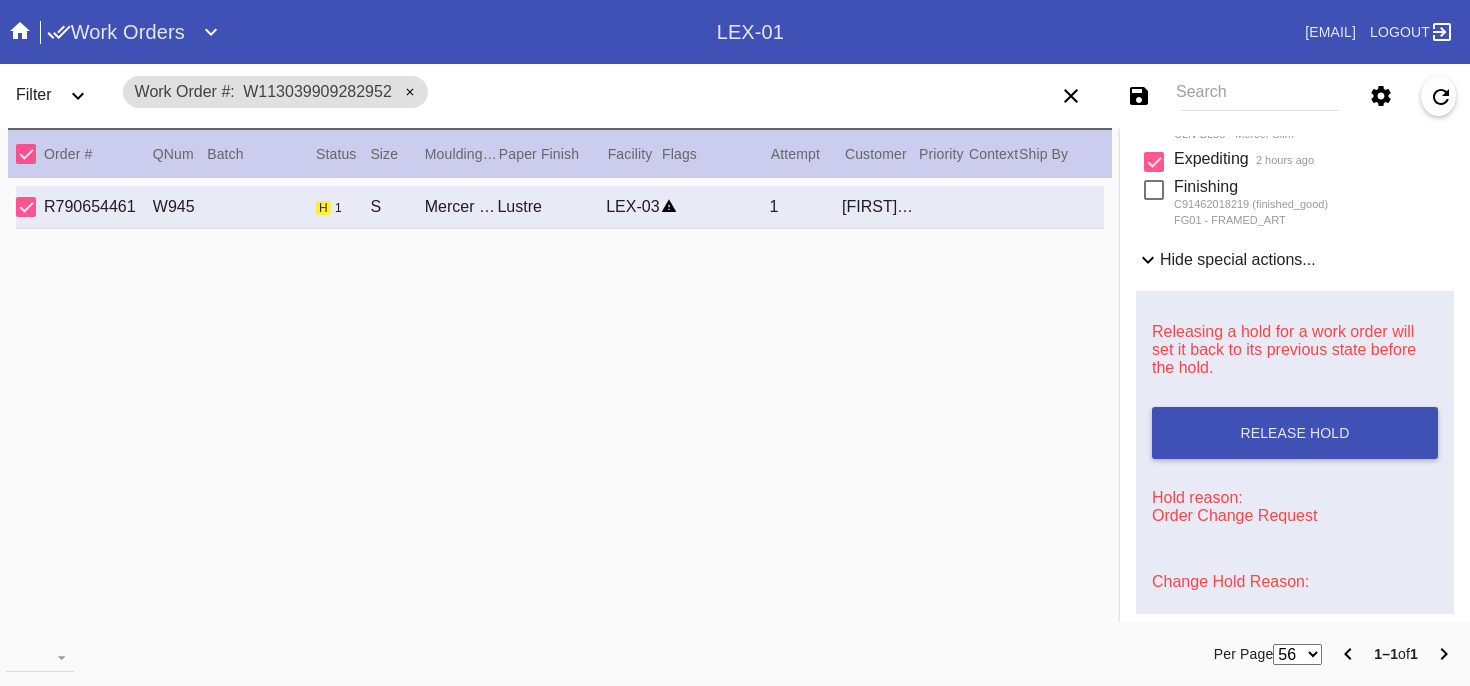 click at bounding box center [1154, 162] 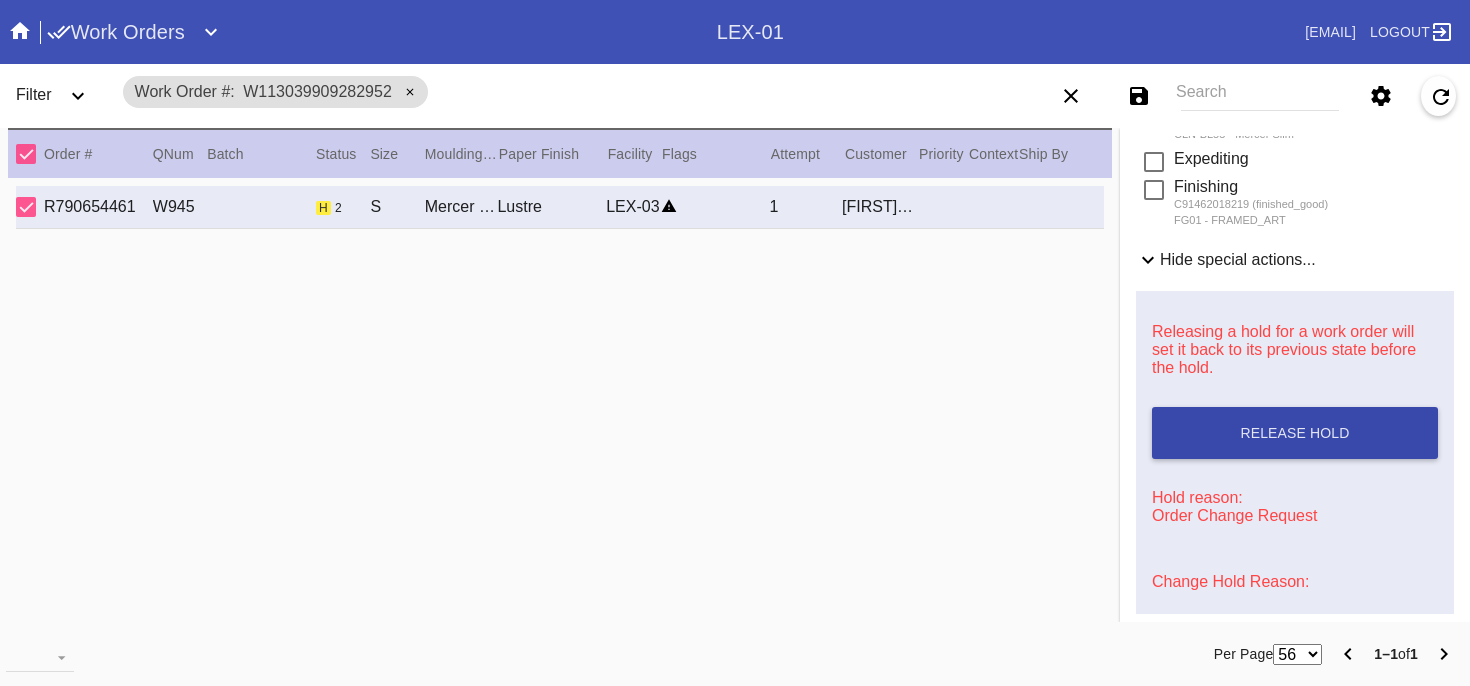 click on "Release Hold" at bounding box center [1294, 433] 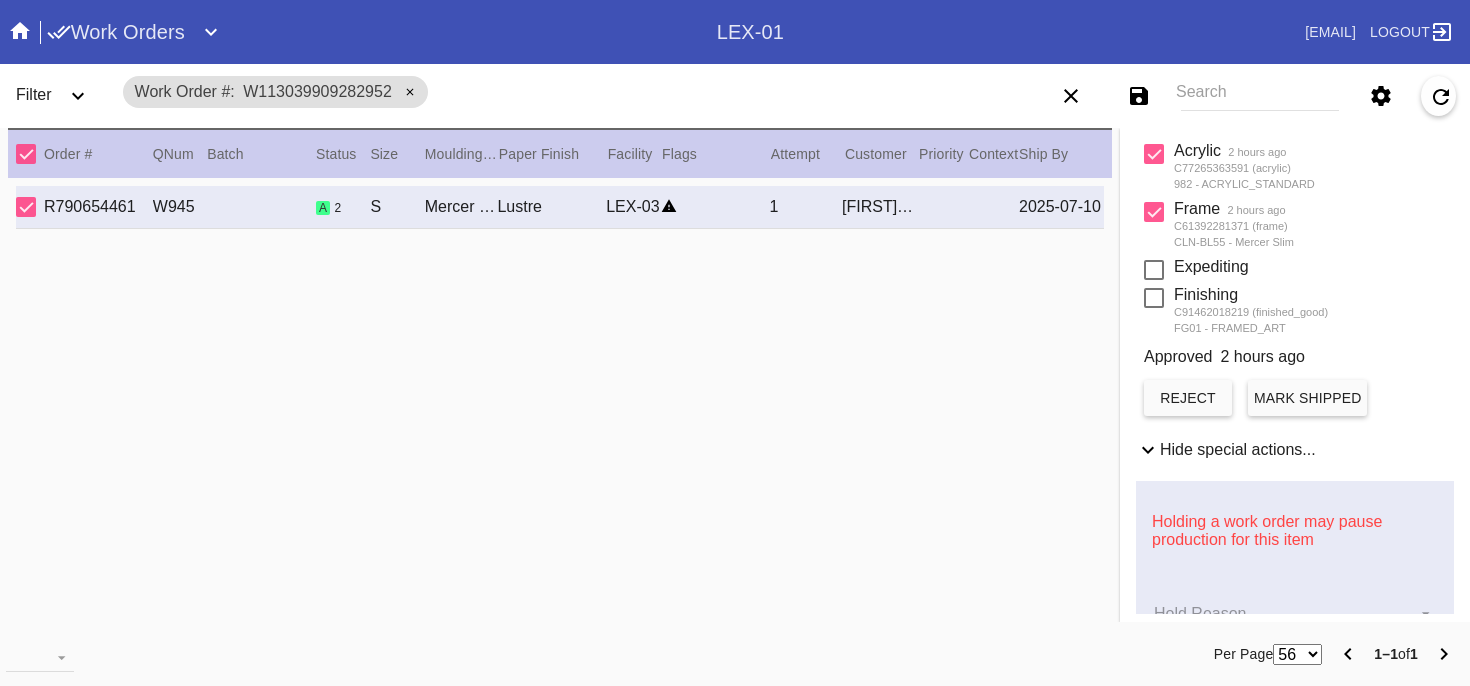 scroll, scrollTop: 573, scrollLeft: 0, axis: vertical 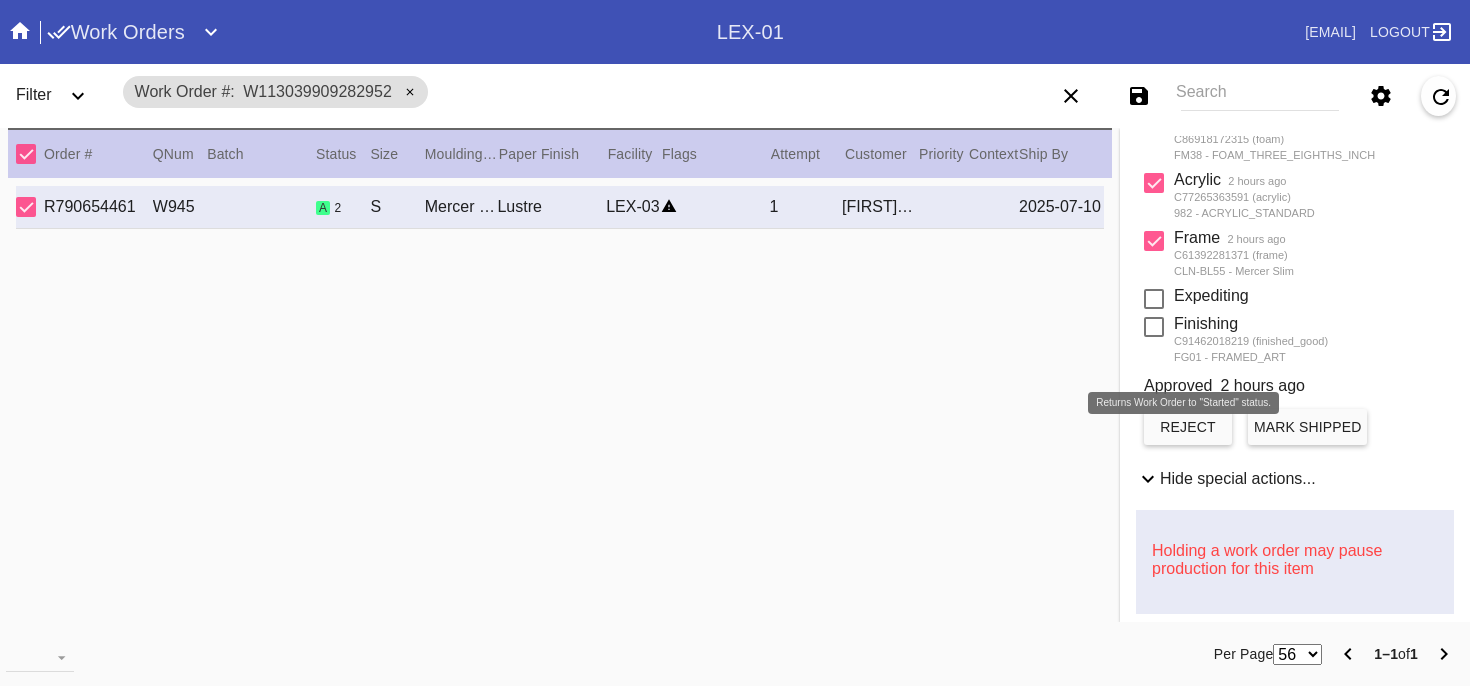 click on "reject" at bounding box center [1188, 427] 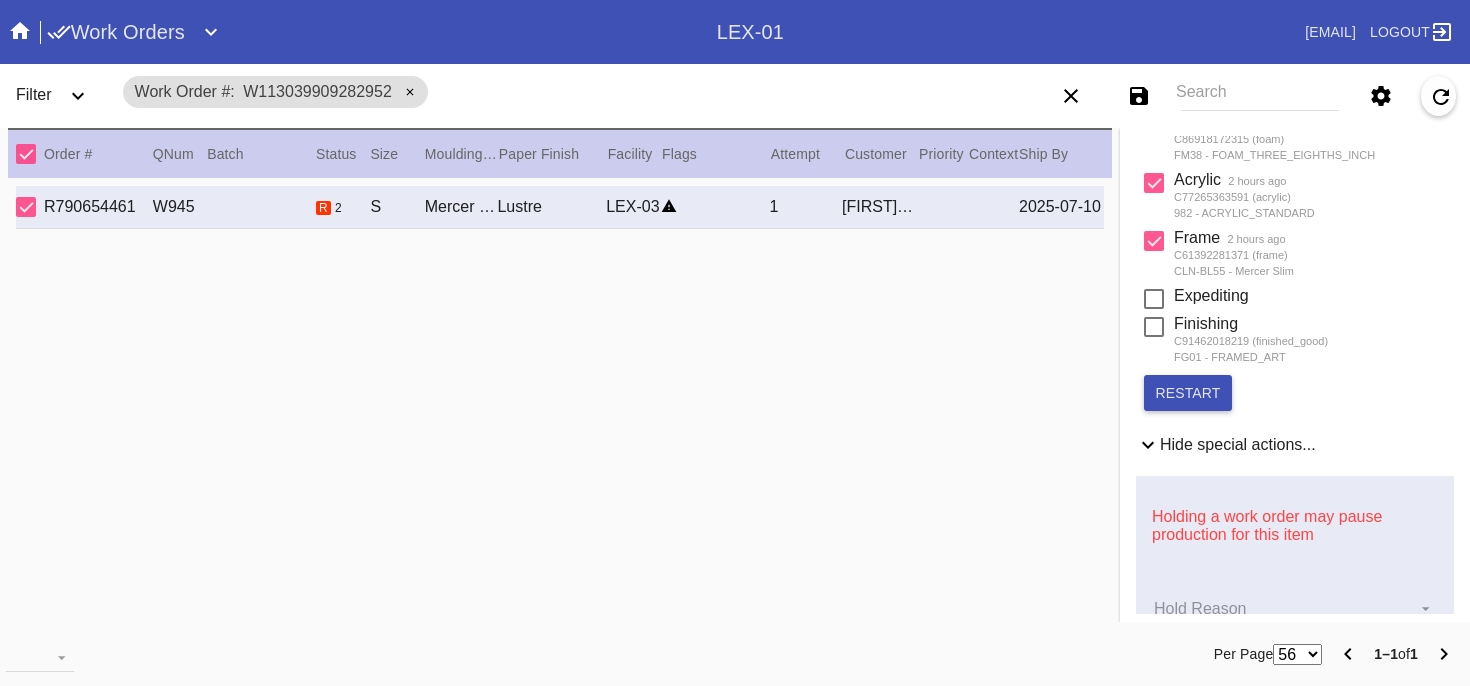 click at bounding box center (1154, 241) 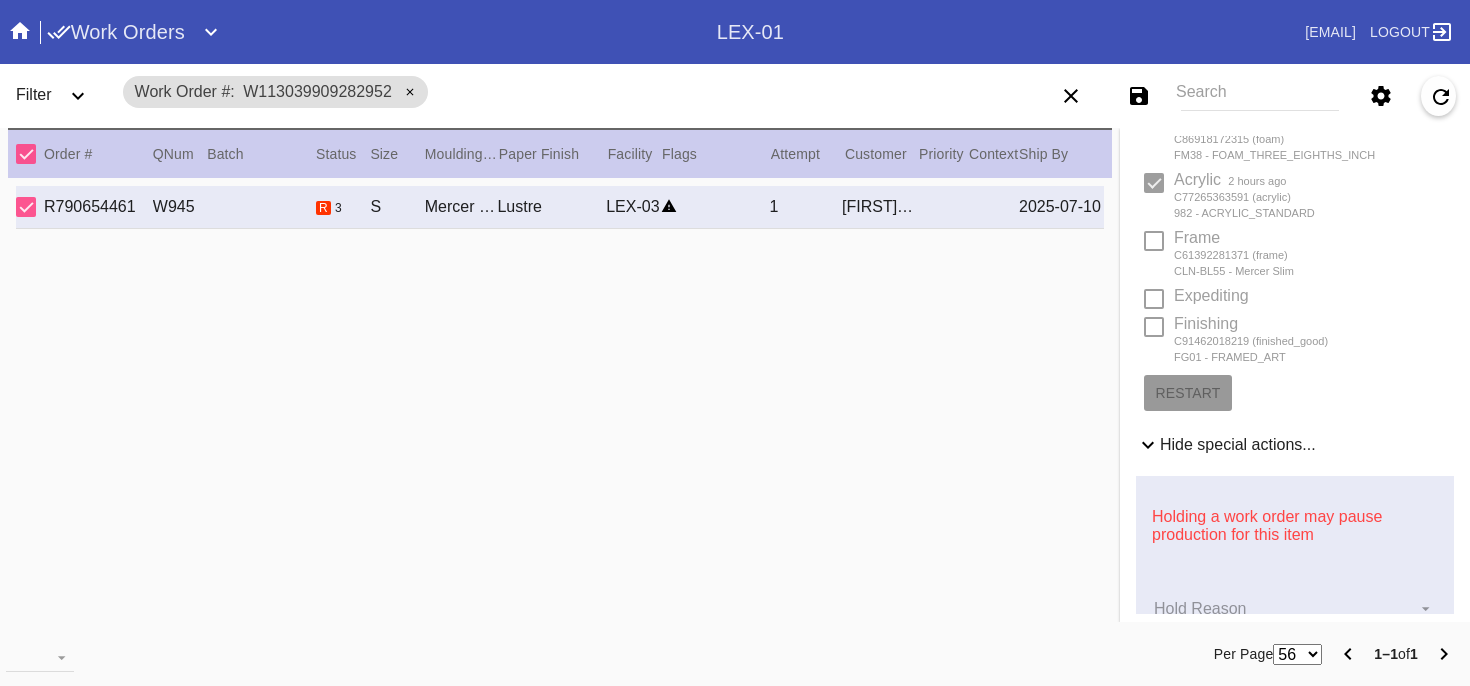 click at bounding box center (1154, 183) 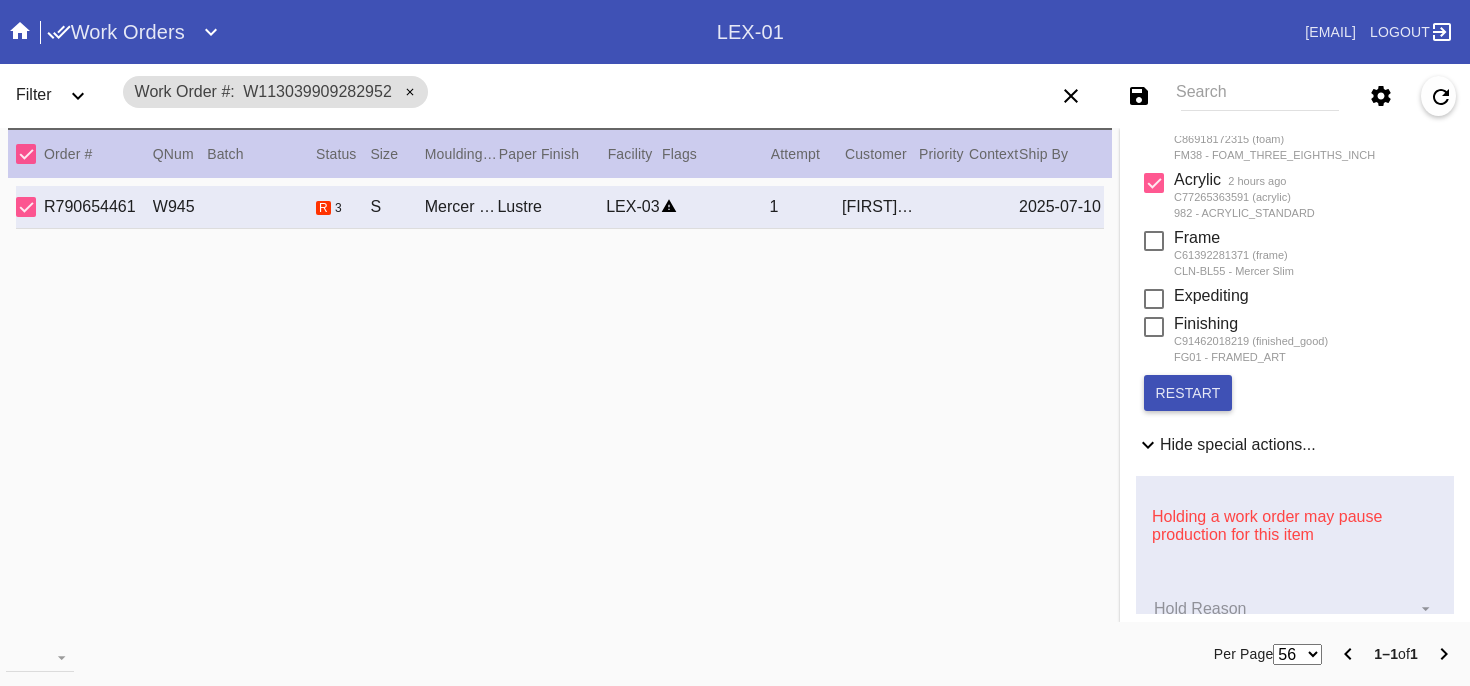 click at bounding box center [1154, 183] 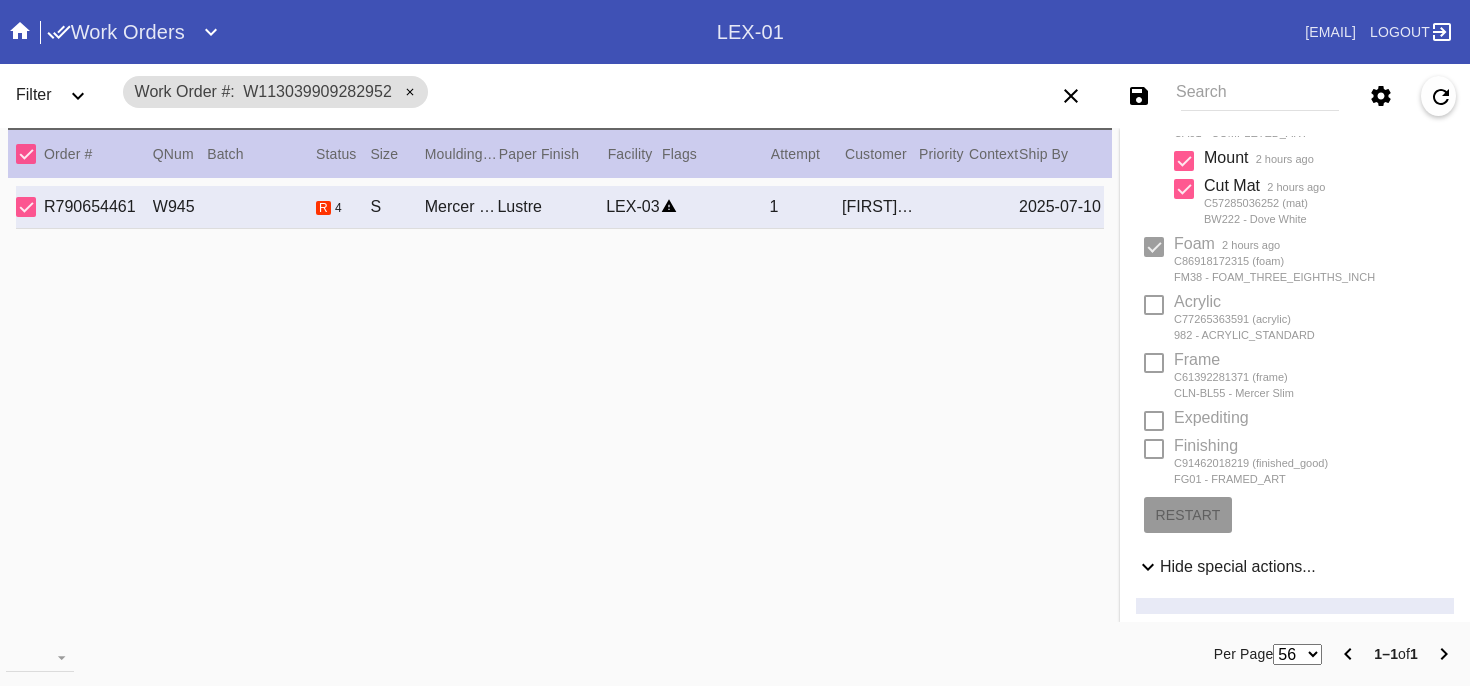 scroll, scrollTop: 444, scrollLeft: 0, axis: vertical 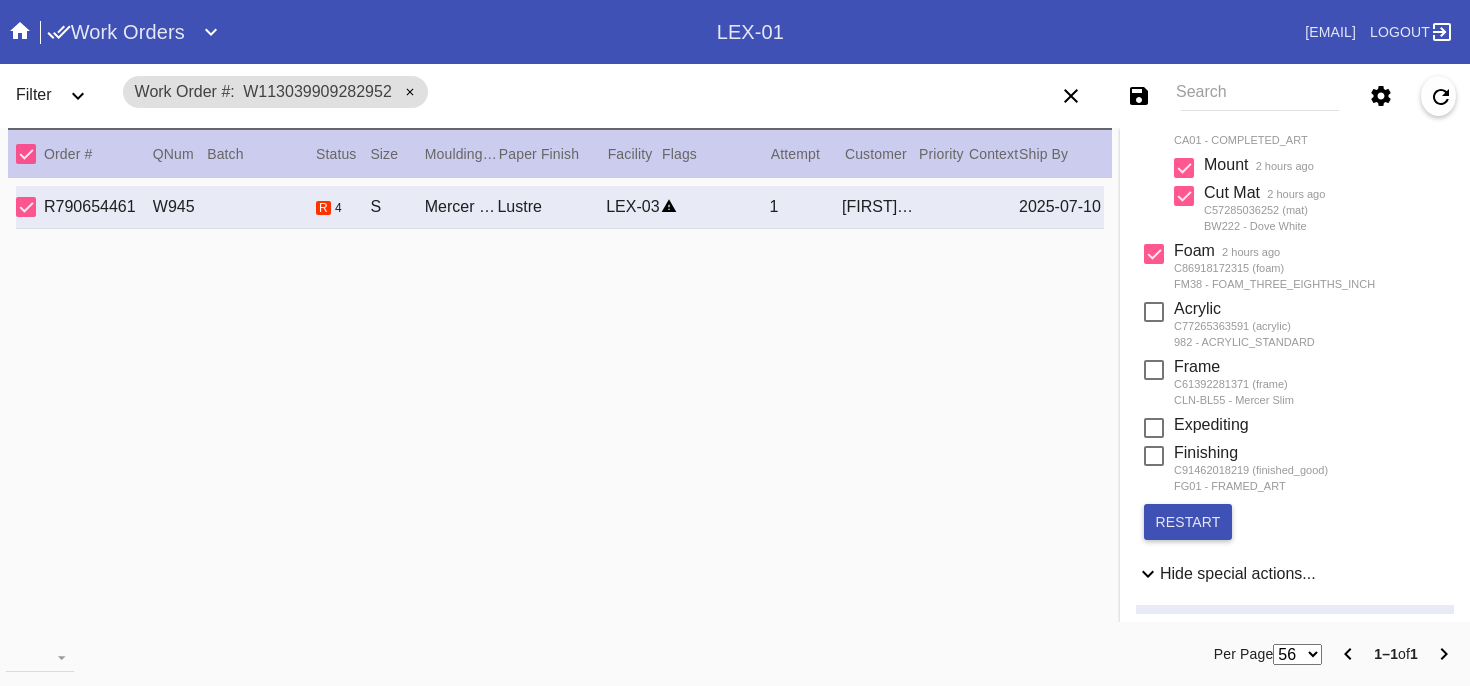 click at bounding box center (1154, 254) 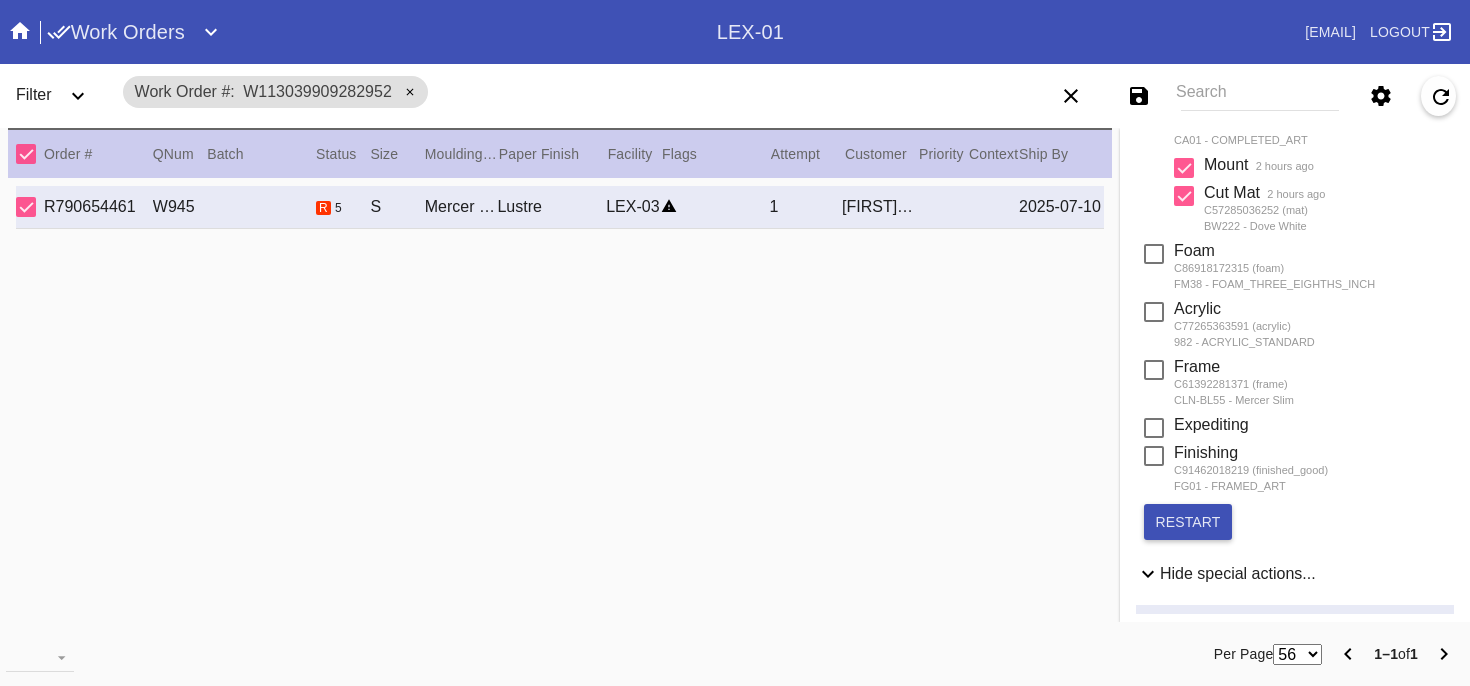 click at bounding box center (1184, 196) 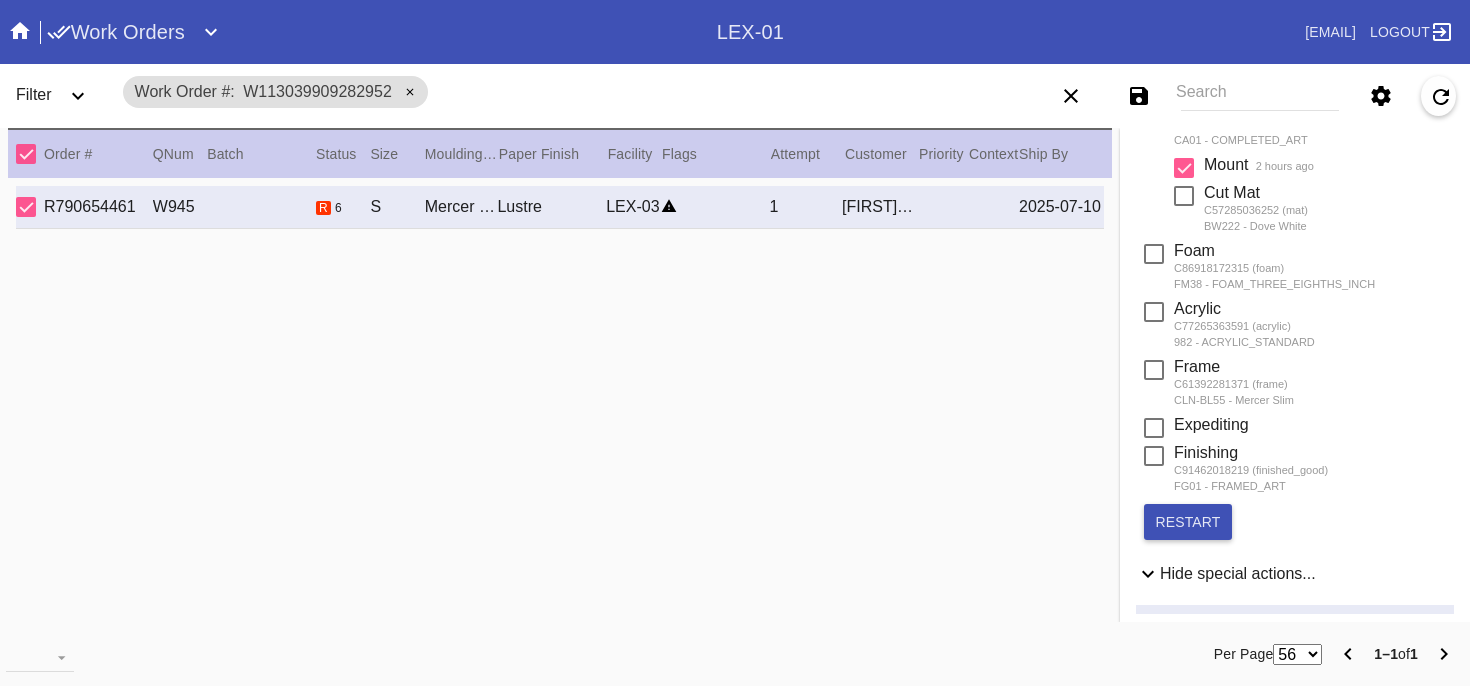 click at bounding box center [1184, 168] 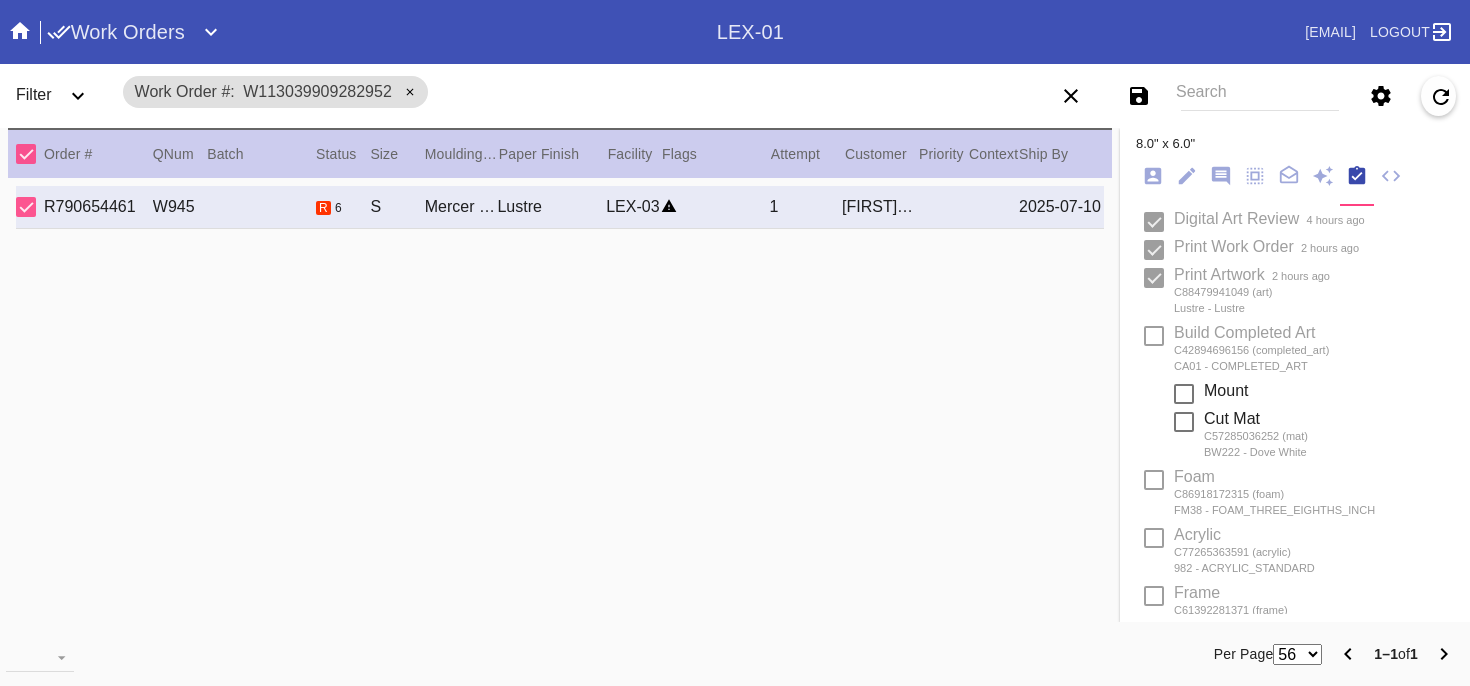 scroll, scrollTop: 170, scrollLeft: 0, axis: vertical 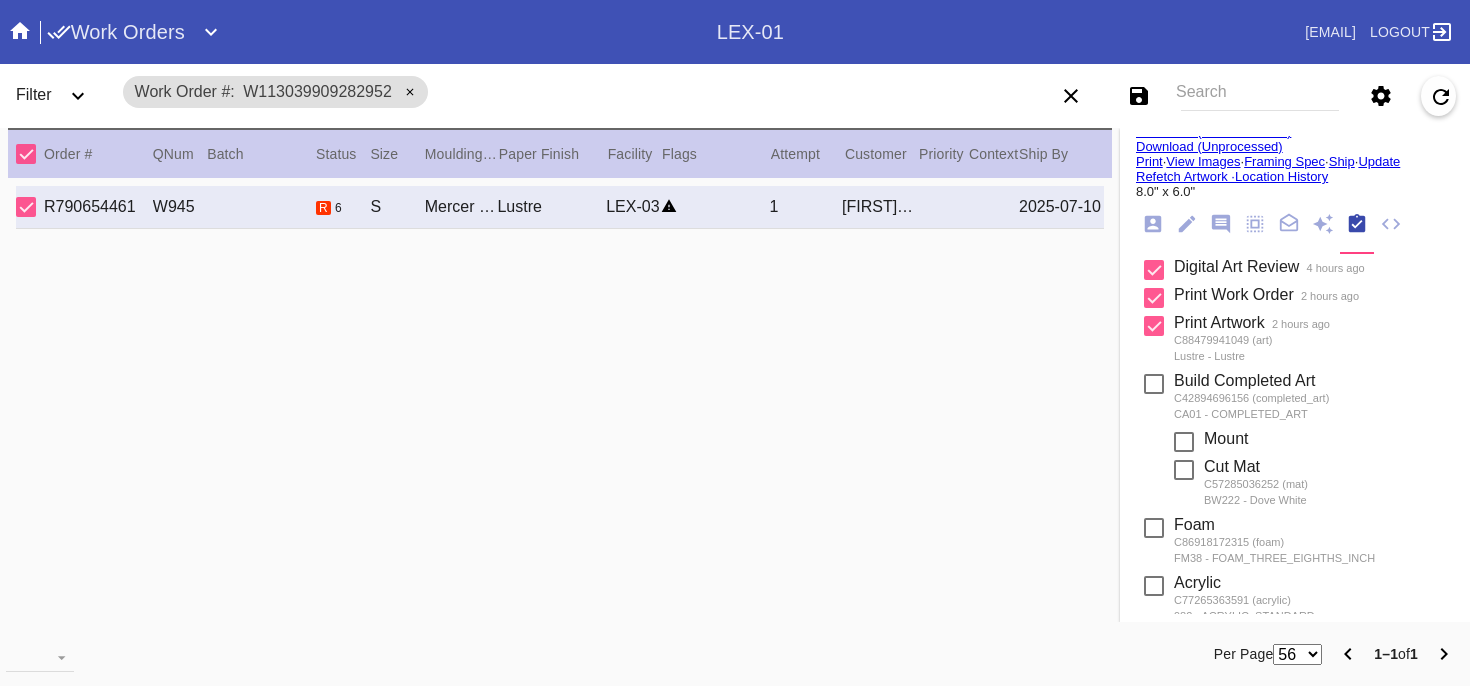 click at bounding box center (1154, 326) 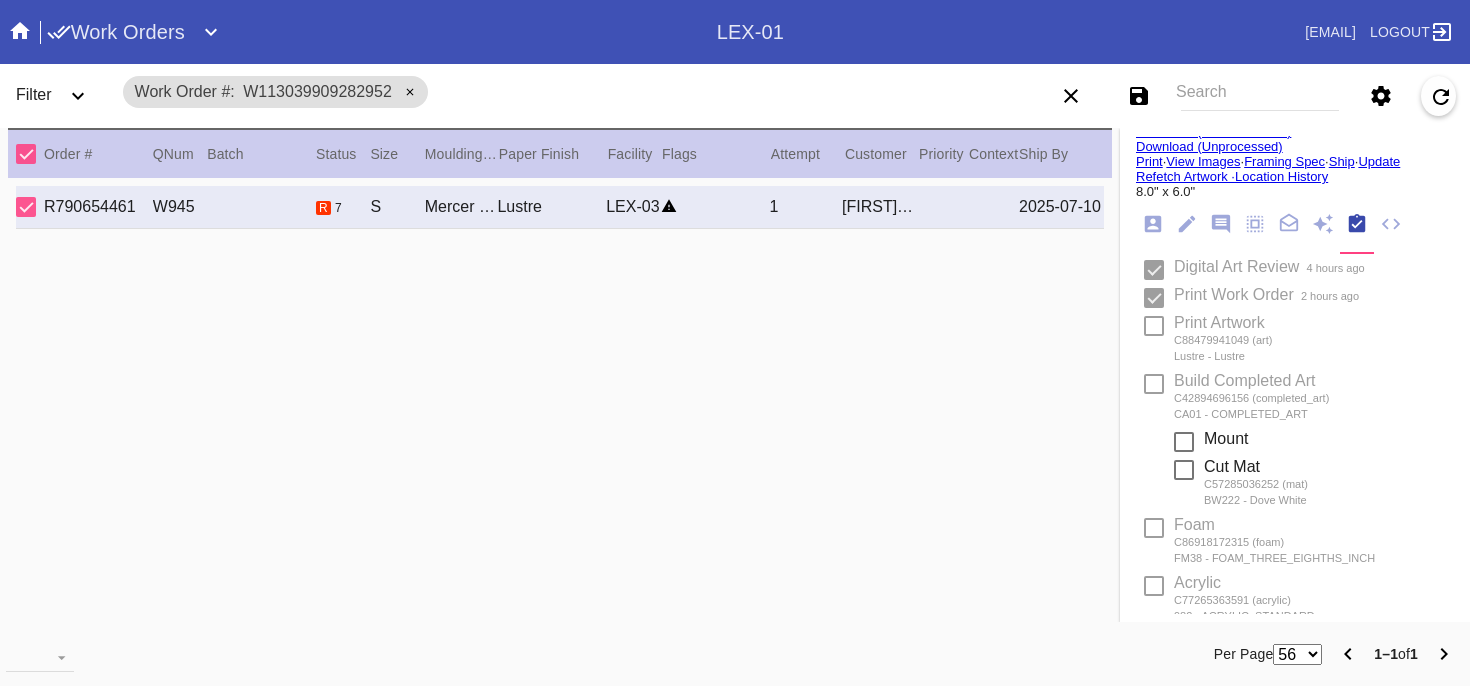 click at bounding box center [1154, 298] 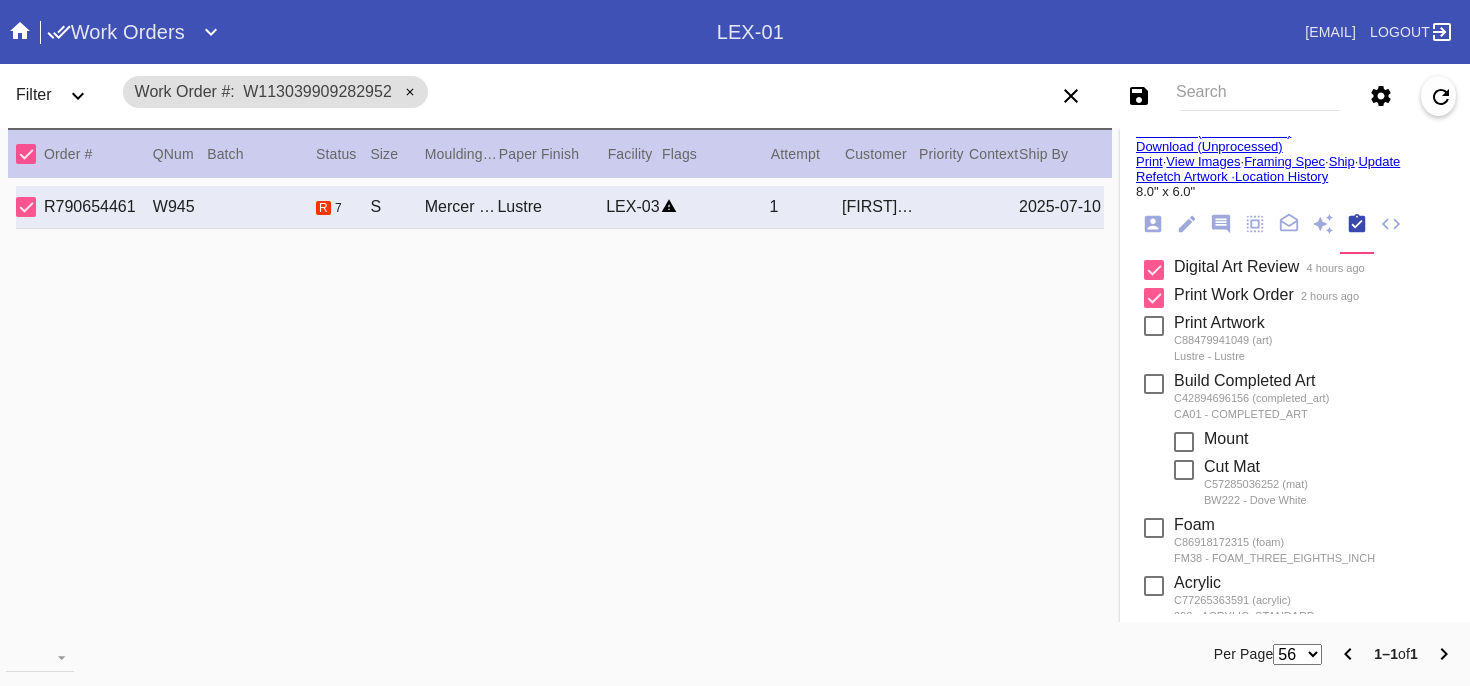 click at bounding box center [1154, 298] 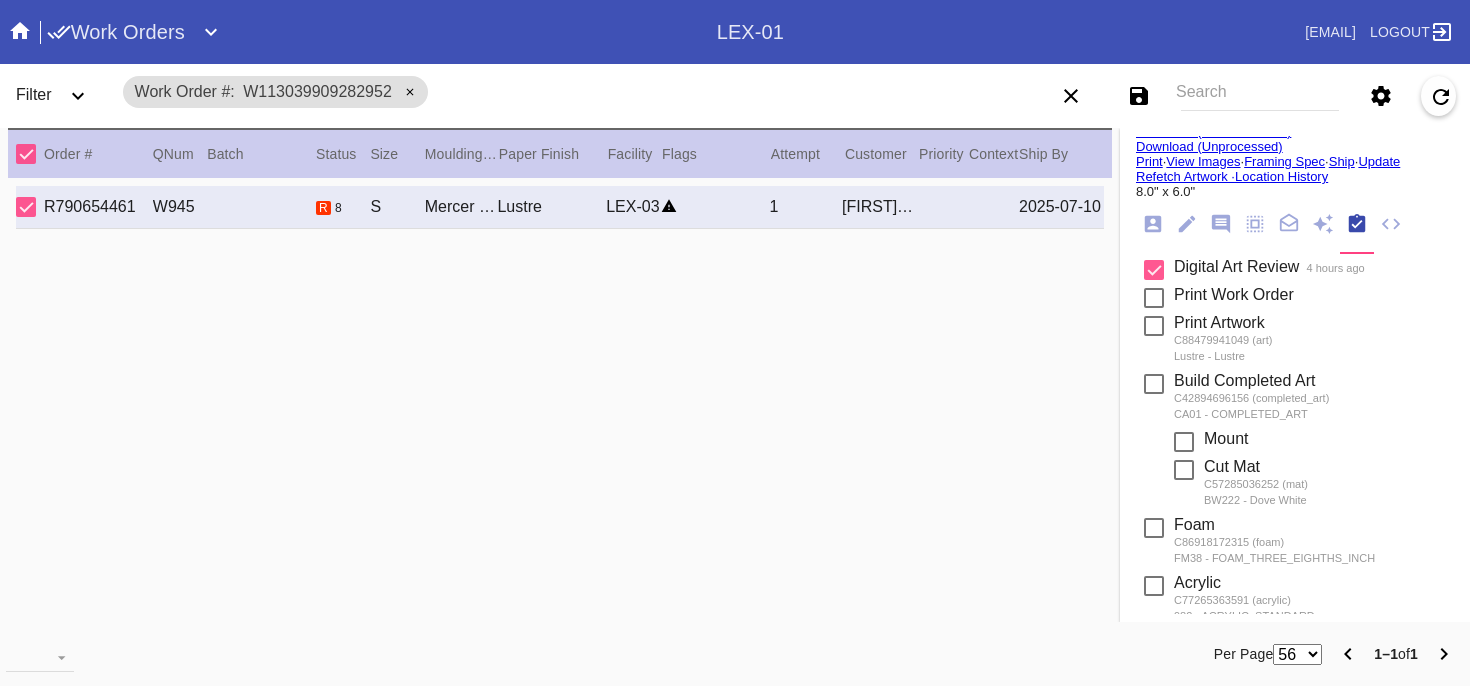 click at bounding box center (1154, 270) 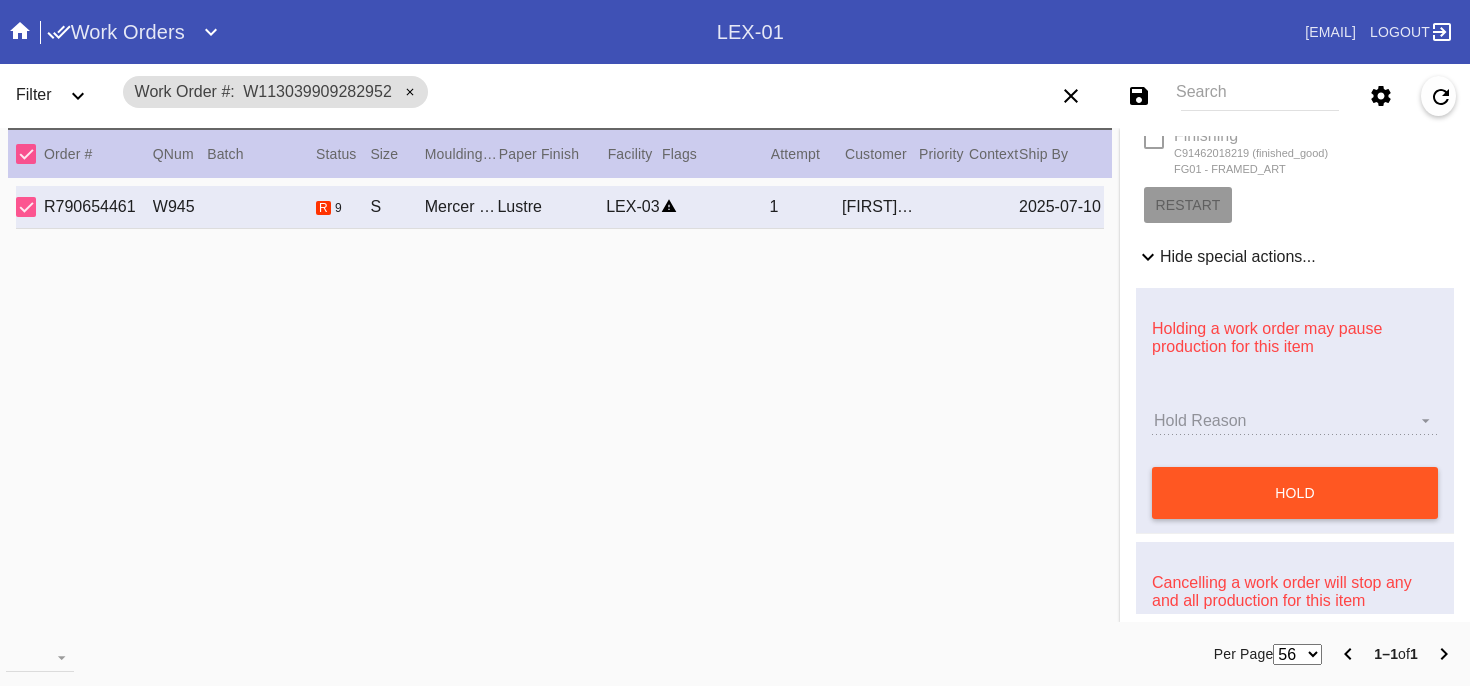scroll, scrollTop: 762, scrollLeft: 0, axis: vertical 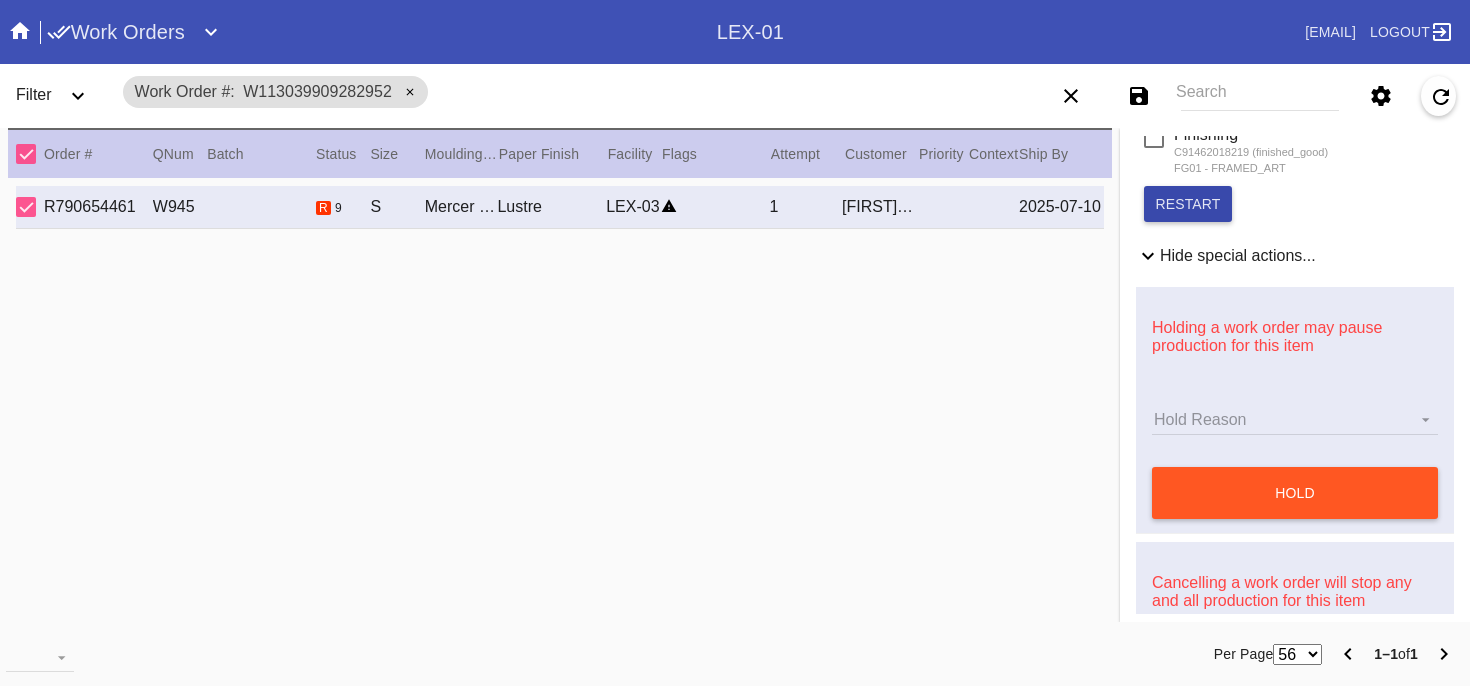 click on "restart" at bounding box center (1188, 204) 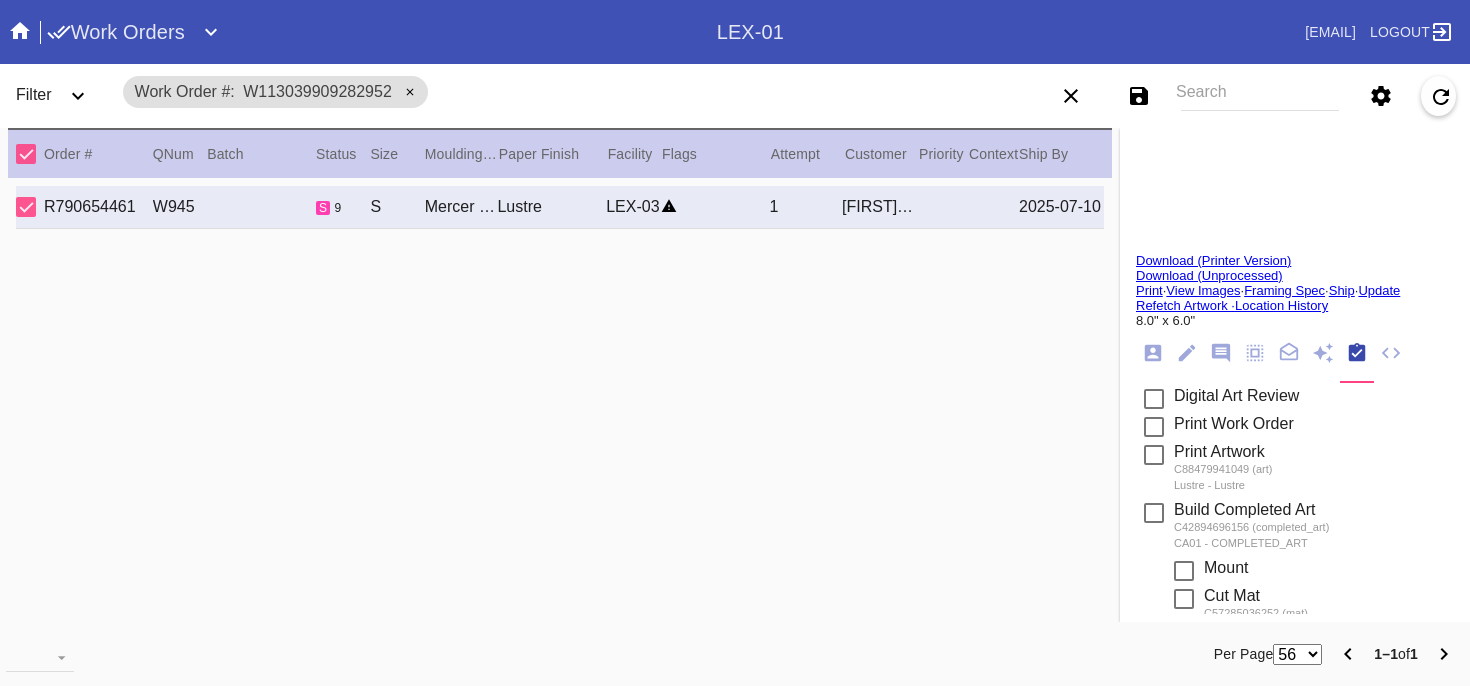 scroll, scrollTop: 0, scrollLeft: 0, axis: both 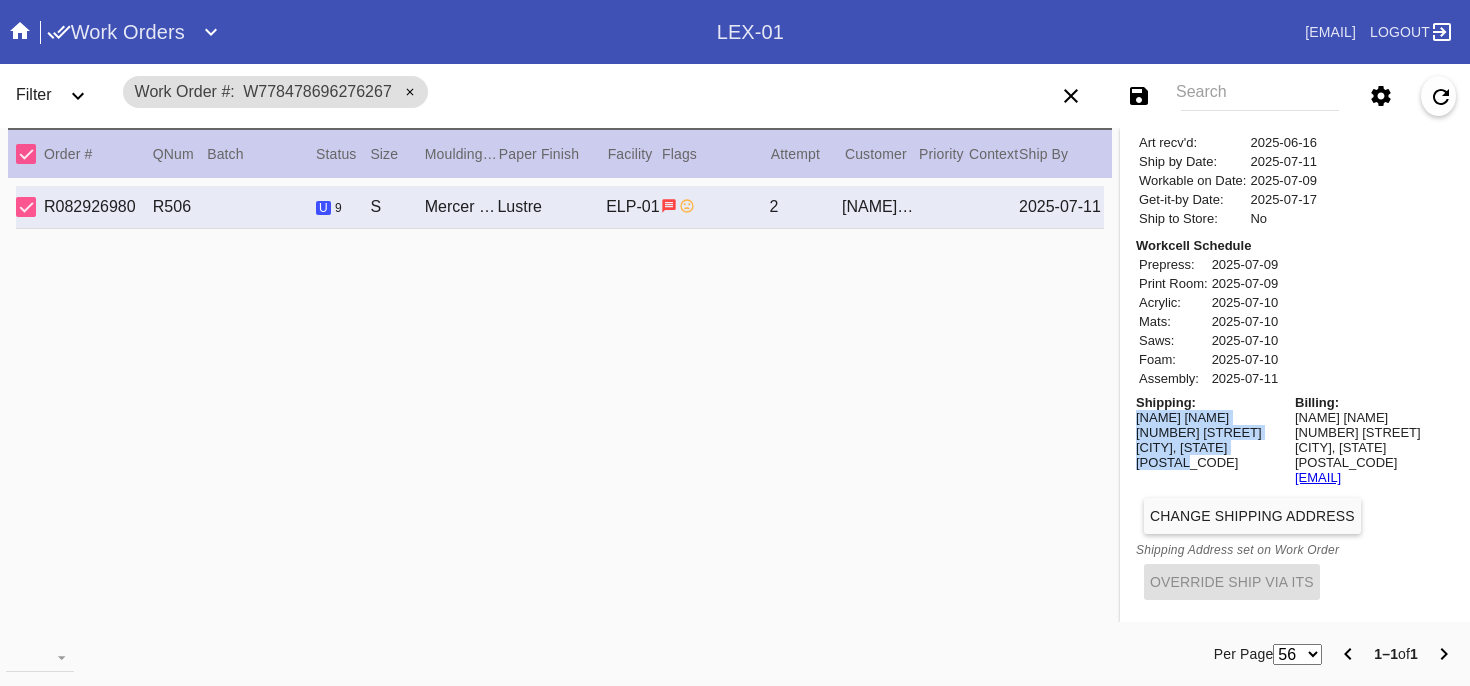 drag, startPoint x: 1282, startPoint y: 469, endPoint x: 1134, endPoint y: 425, distance: 154.40207 